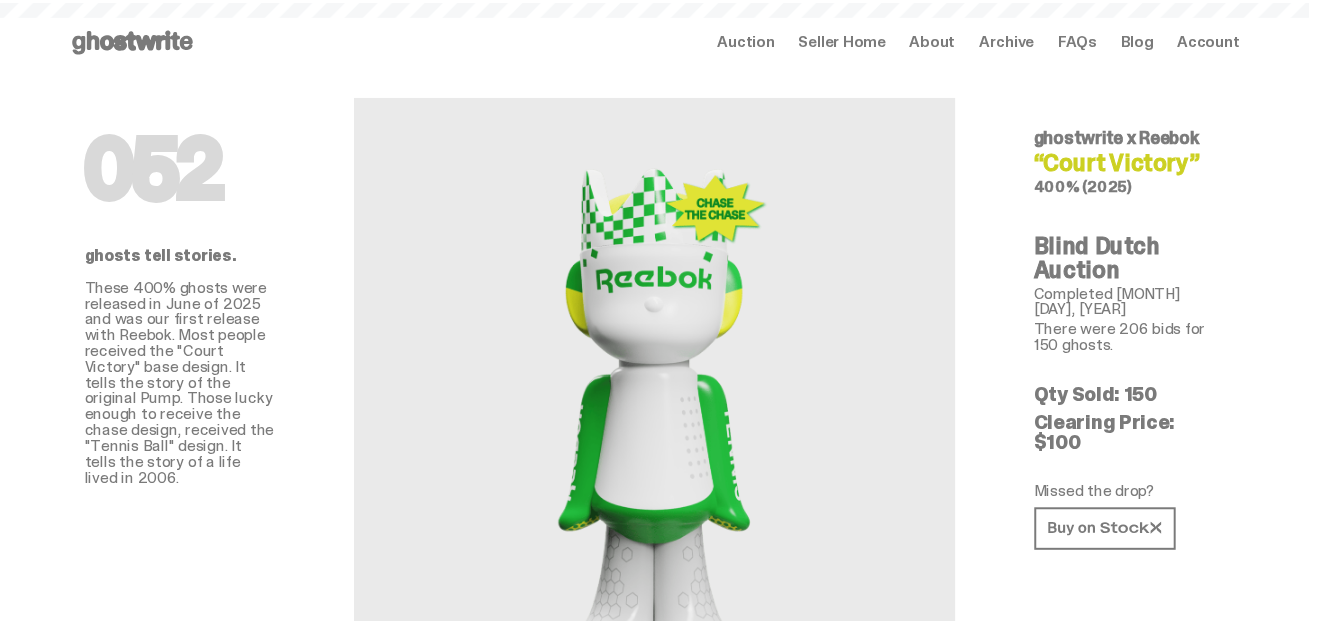 scroll, scrollTop: 2928, scrollLeft: 0, axis: vertical 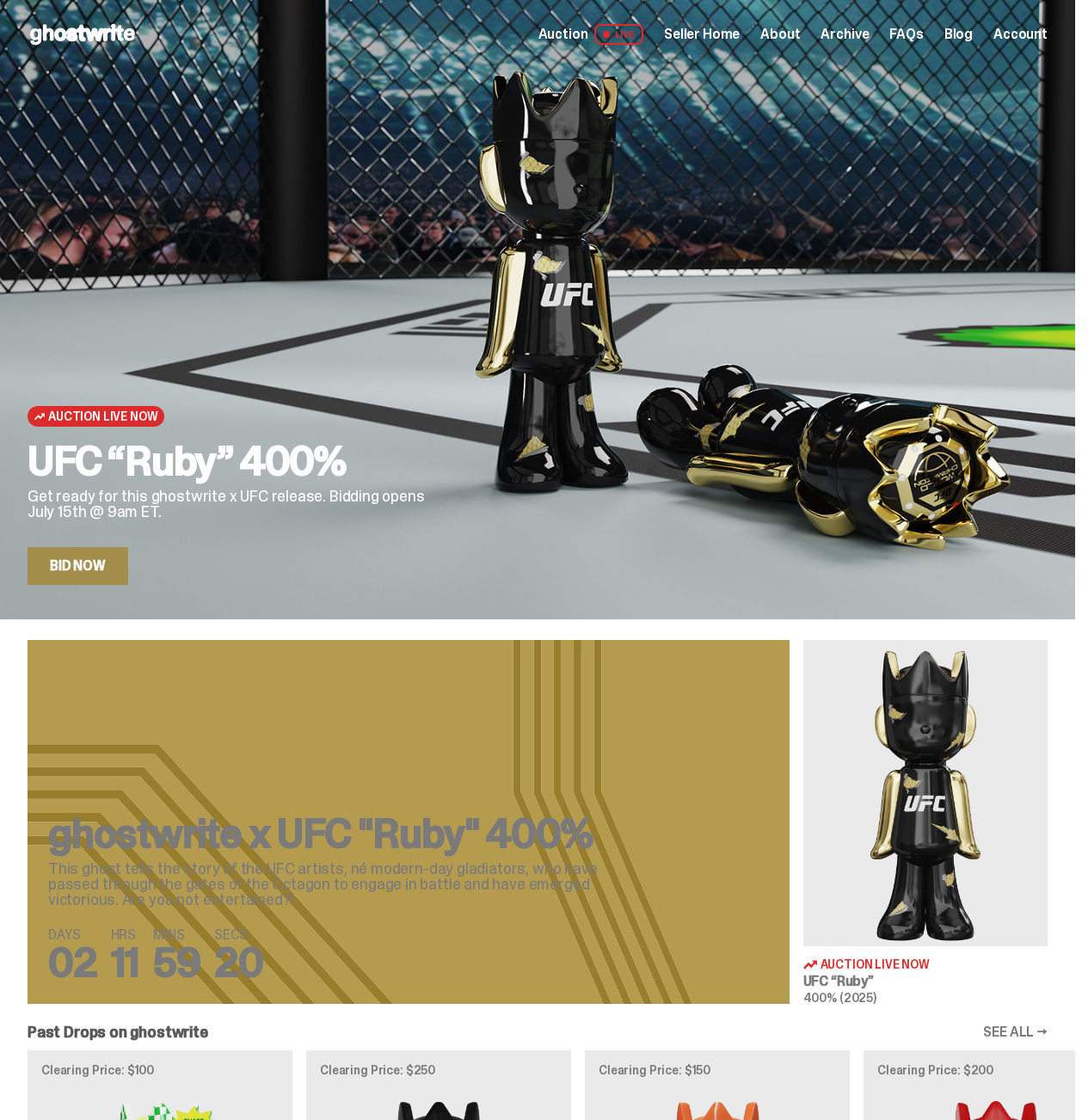 click on "ghostwrite x UFC "Ruby" 400%" at bounding box center (323, 834) 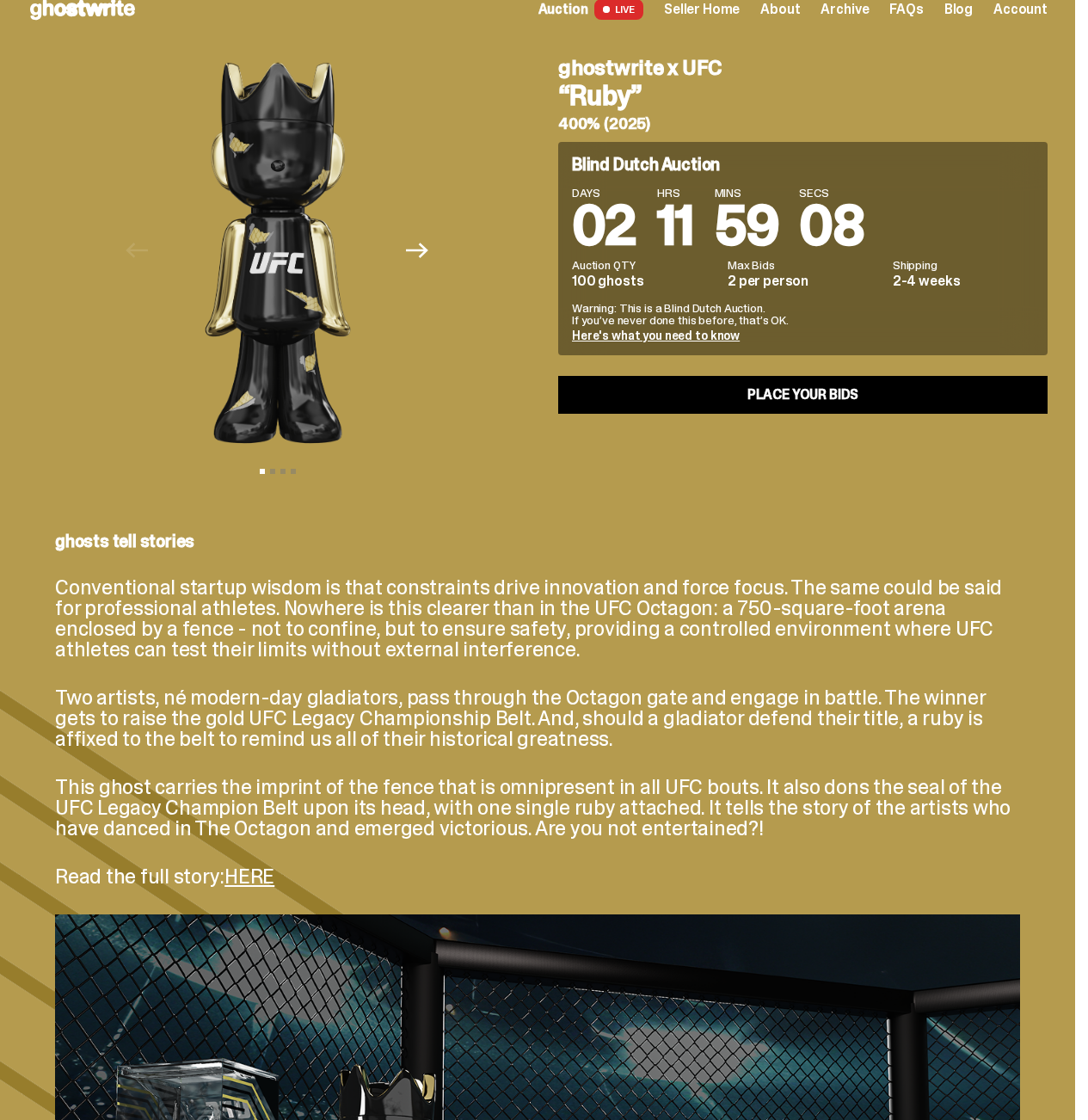 scroll, scrollTop: 0, scrollLeft: 0, axis: both 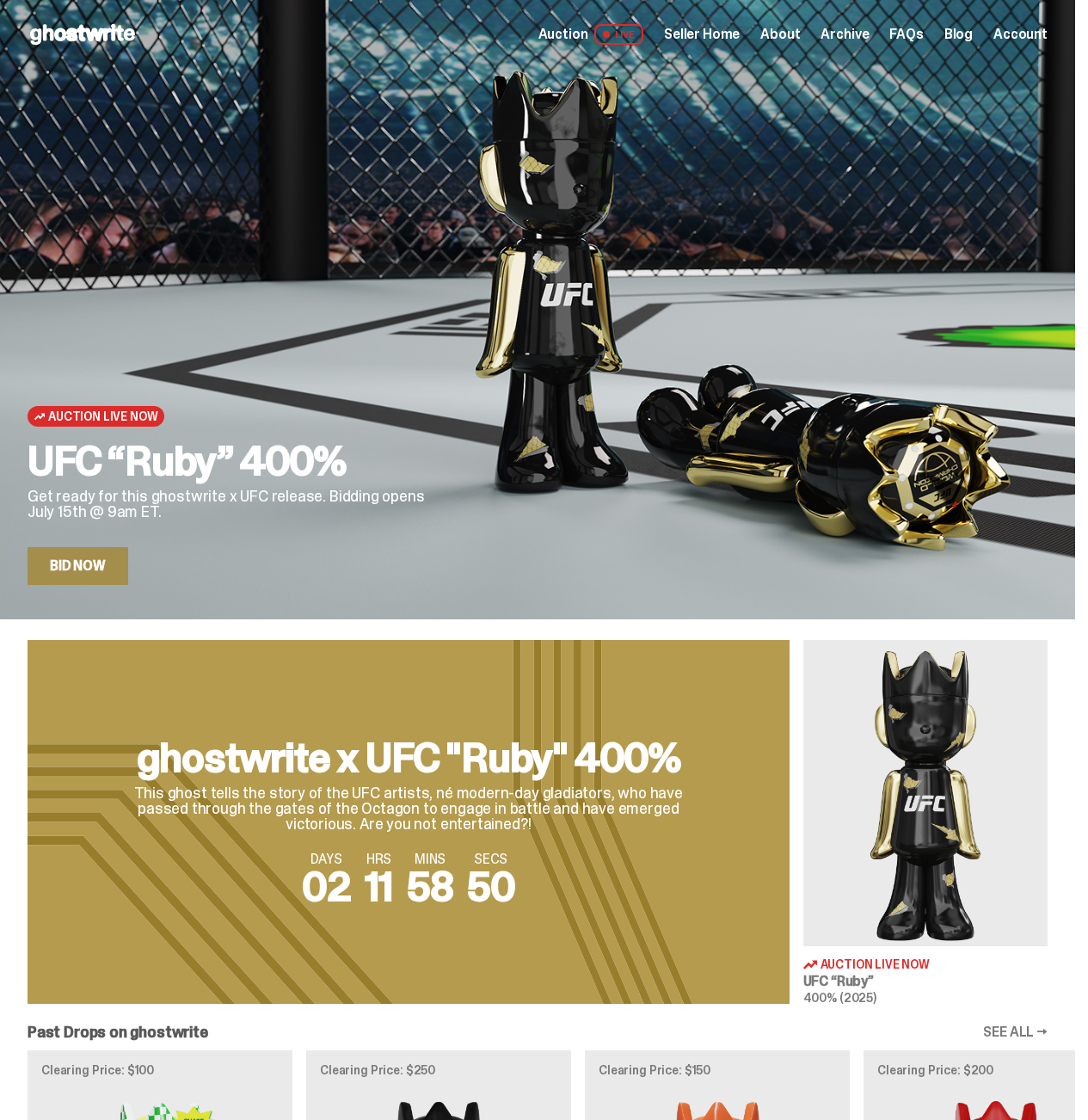 drag, startPoint x: 1044, startPoint y: 686, endPoint x: 808, endPoint y: 382, distance: 384.85322 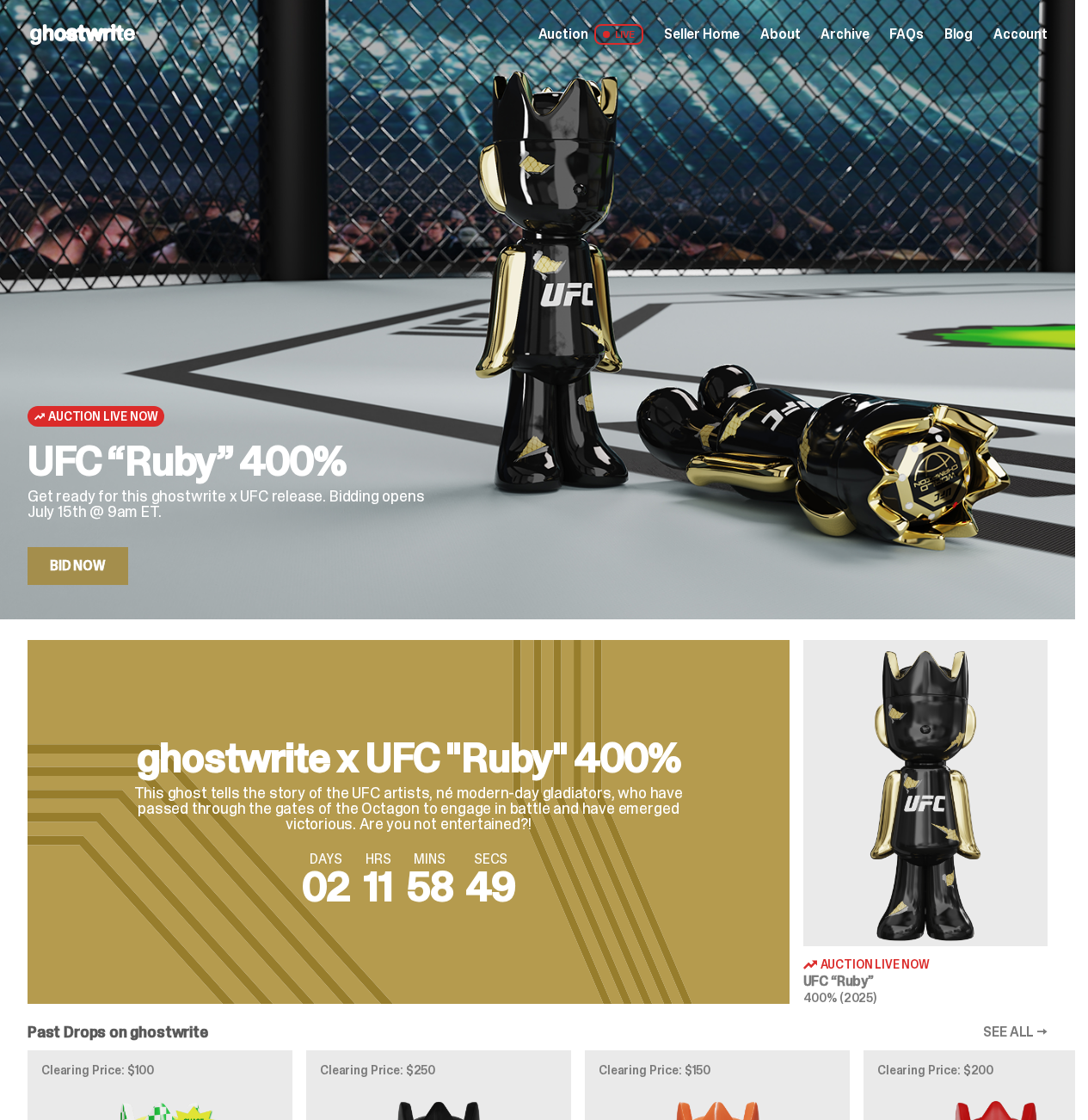 click on "Bid Now" at bounding box center [77, 566] 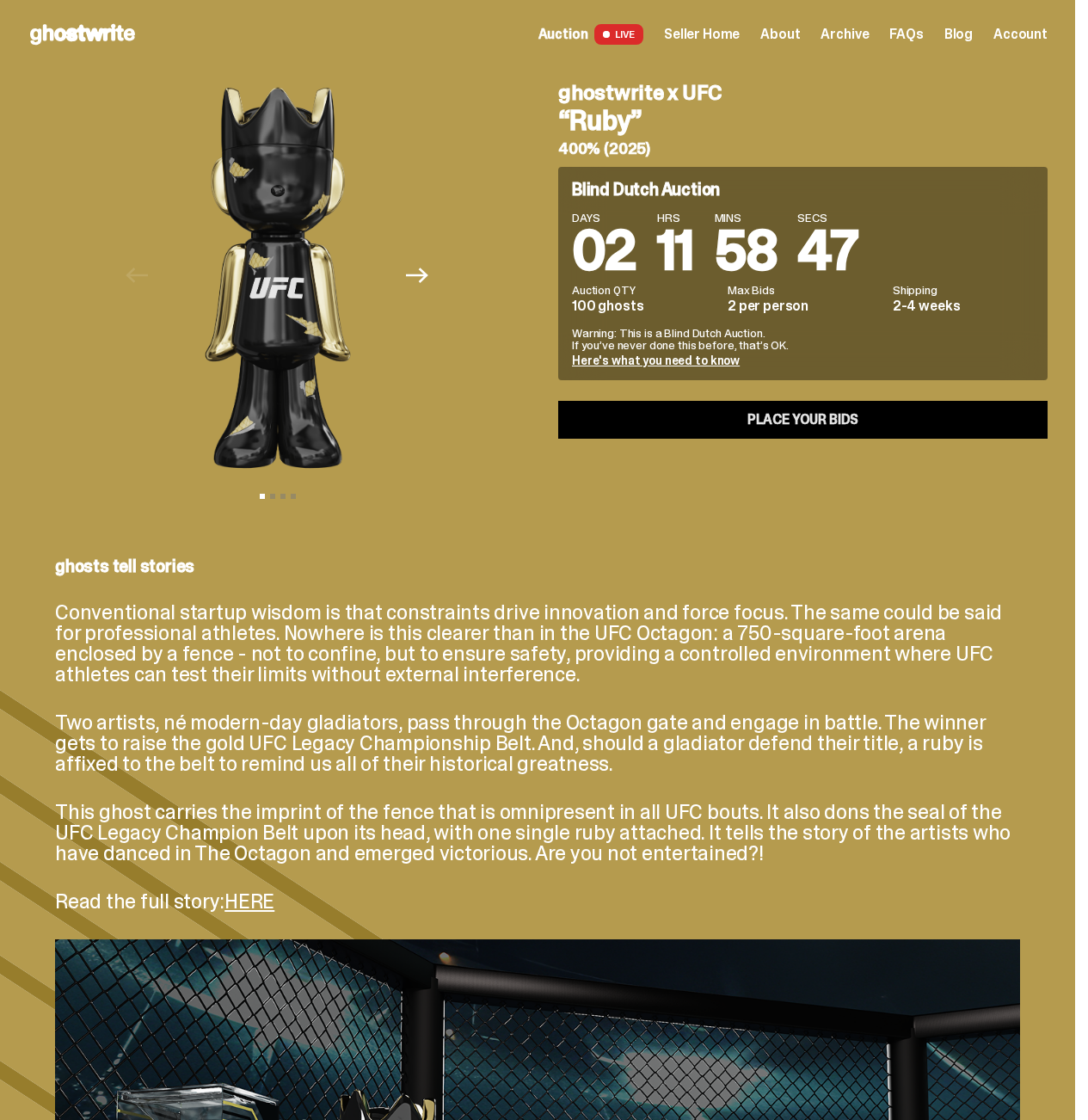 click on "Place your Bids" at bounding box center [802, 420] 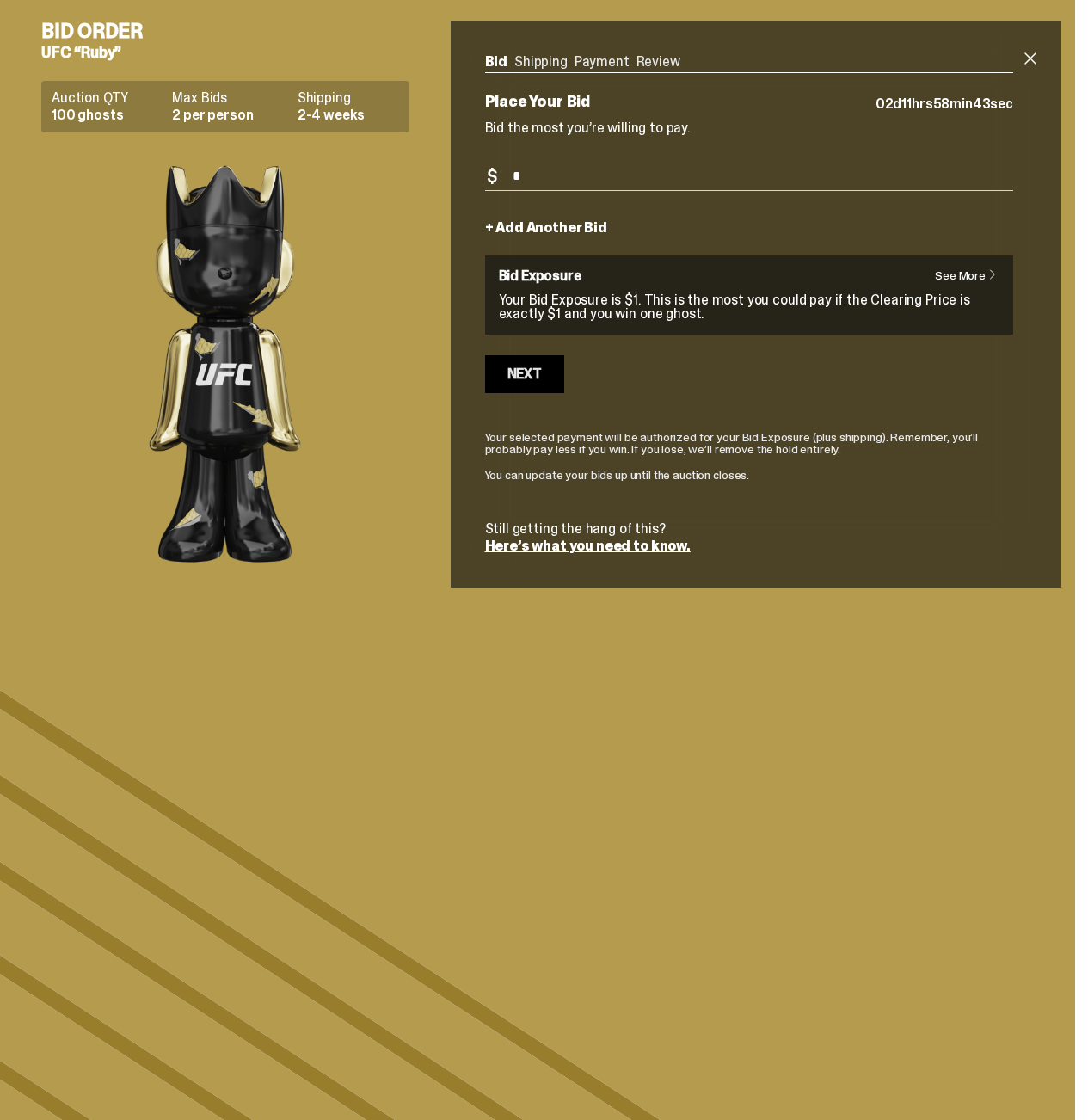 type on "*" 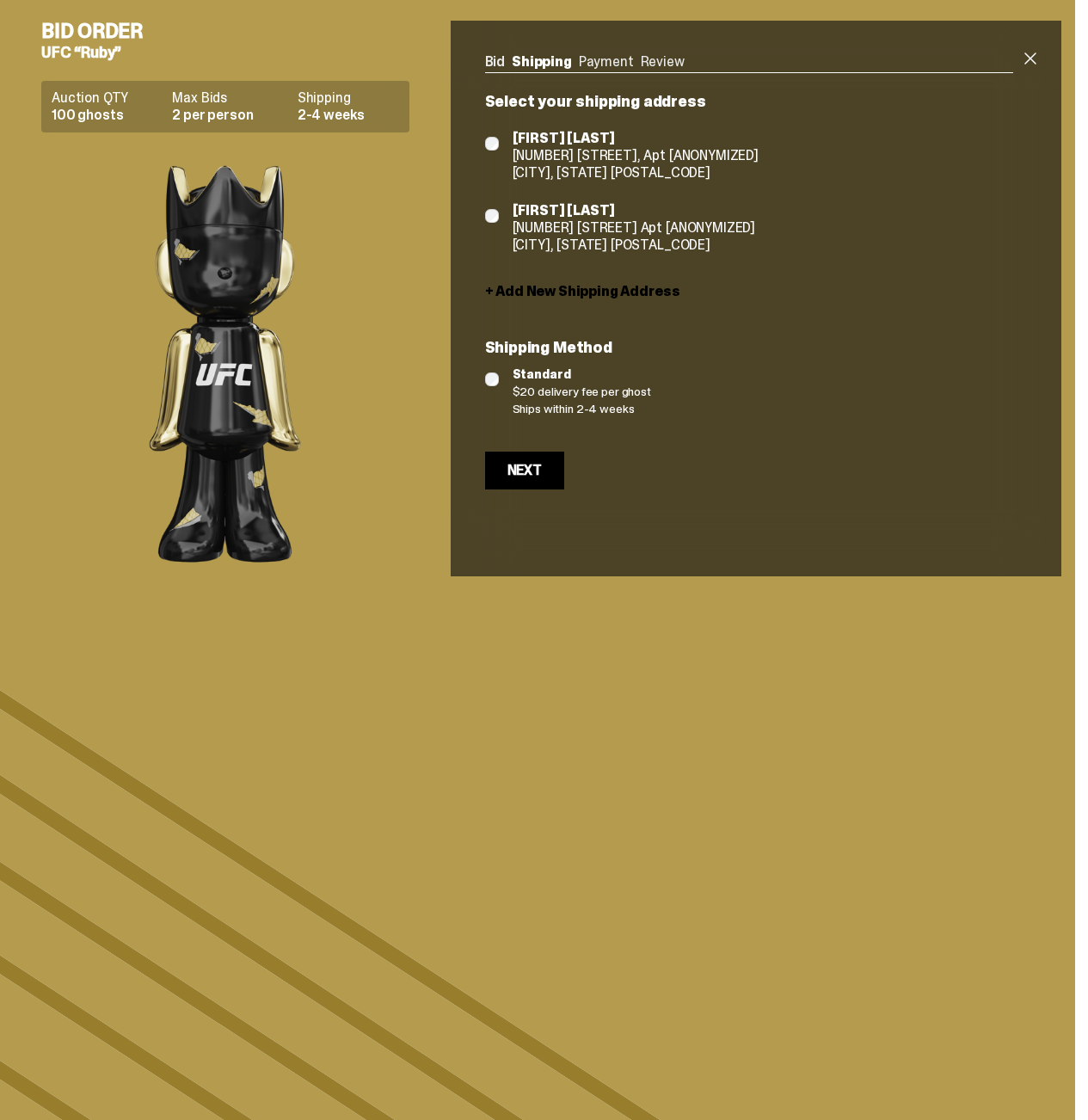 click on "[NUMBER] [STREET], Apt [ANONYMIZED]" at bounding box center [636, 156] 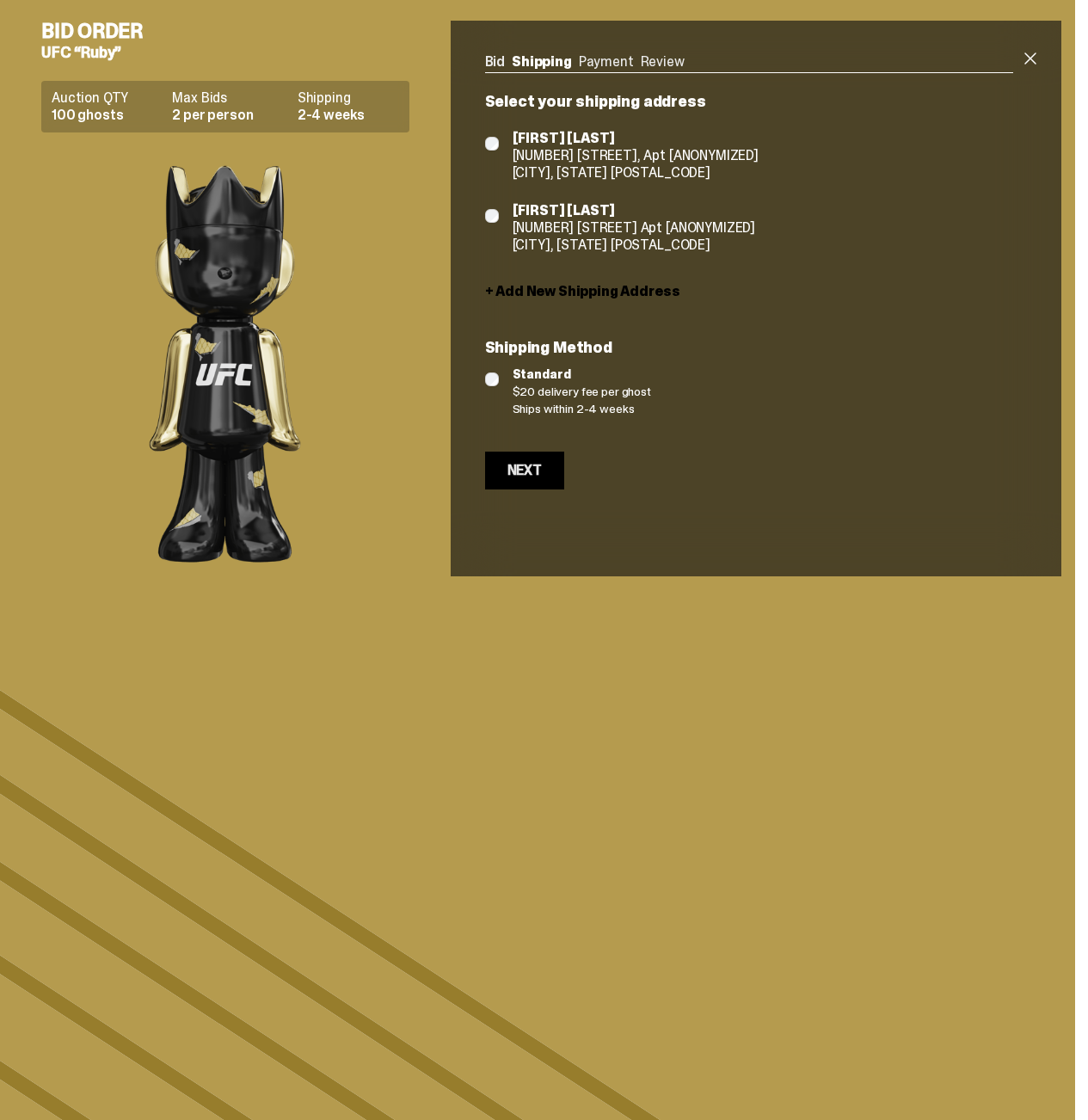 click on "Next" at bounding box center (525, 471) 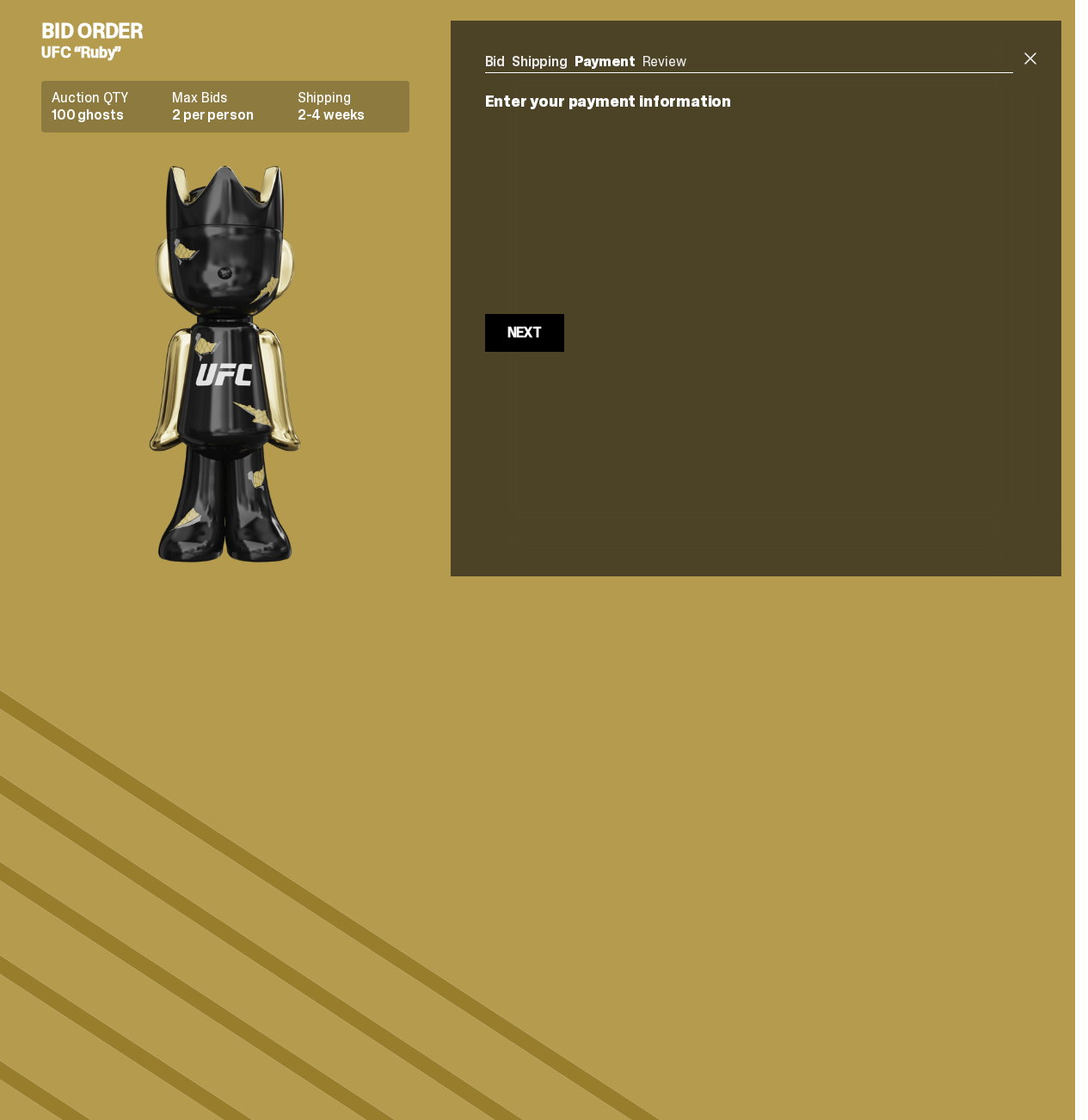 click on "Next
Next" at bounding box center [749, 333] 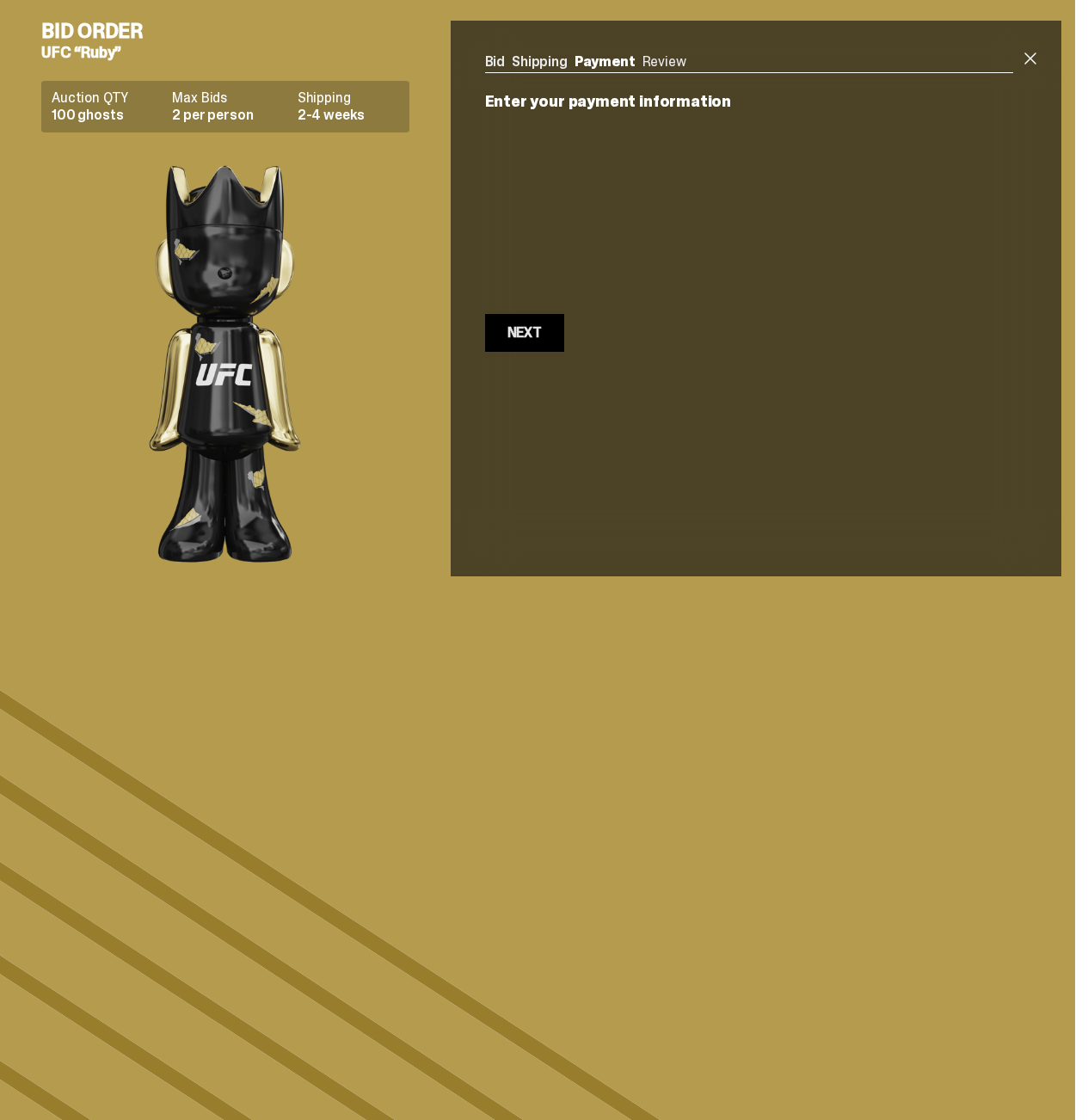 click on "Next
Next" at bounding box center [525, 333] 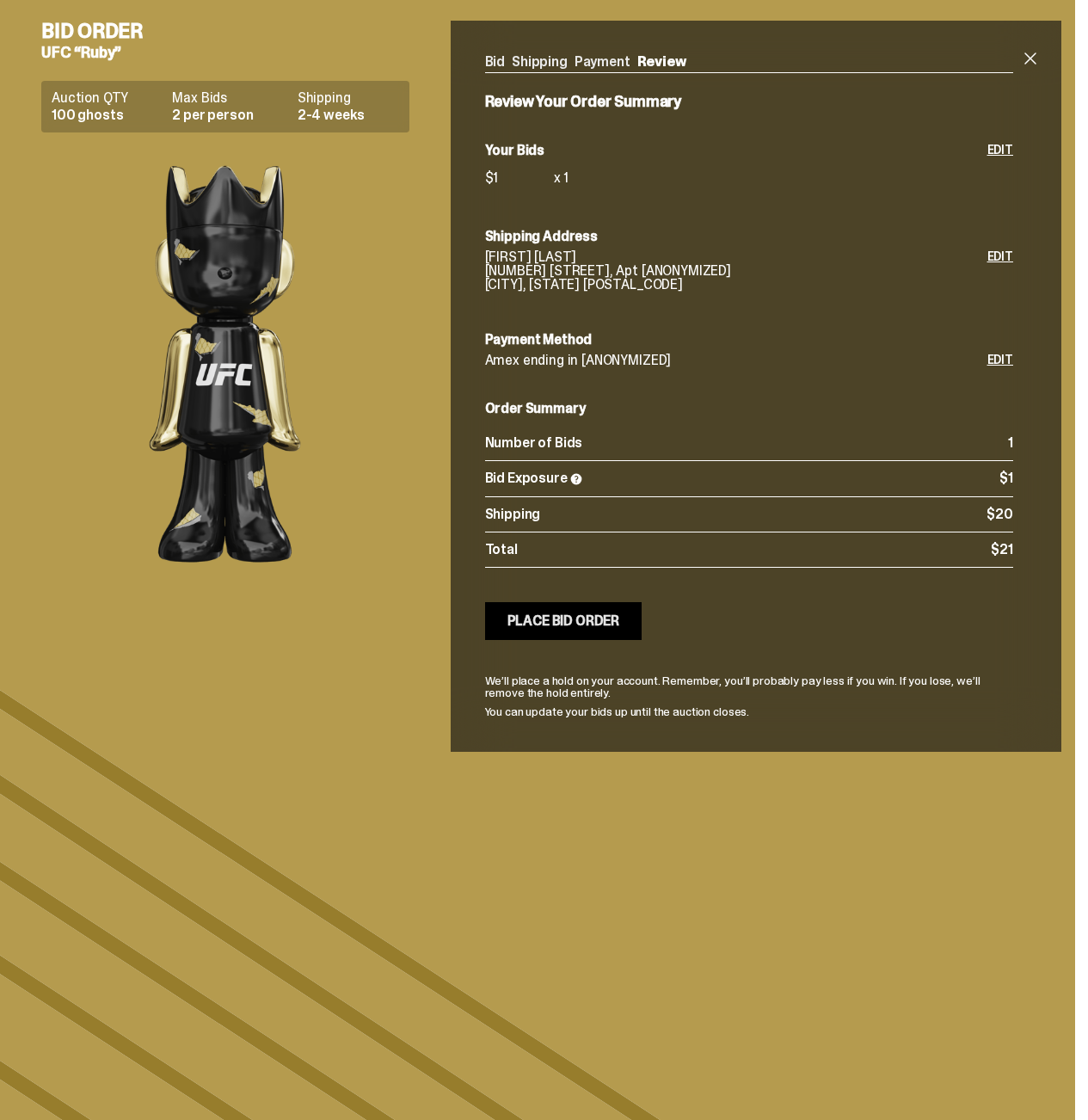 click on "Submitting Bids
Place Bid Order" at bounding box center [563, 621] 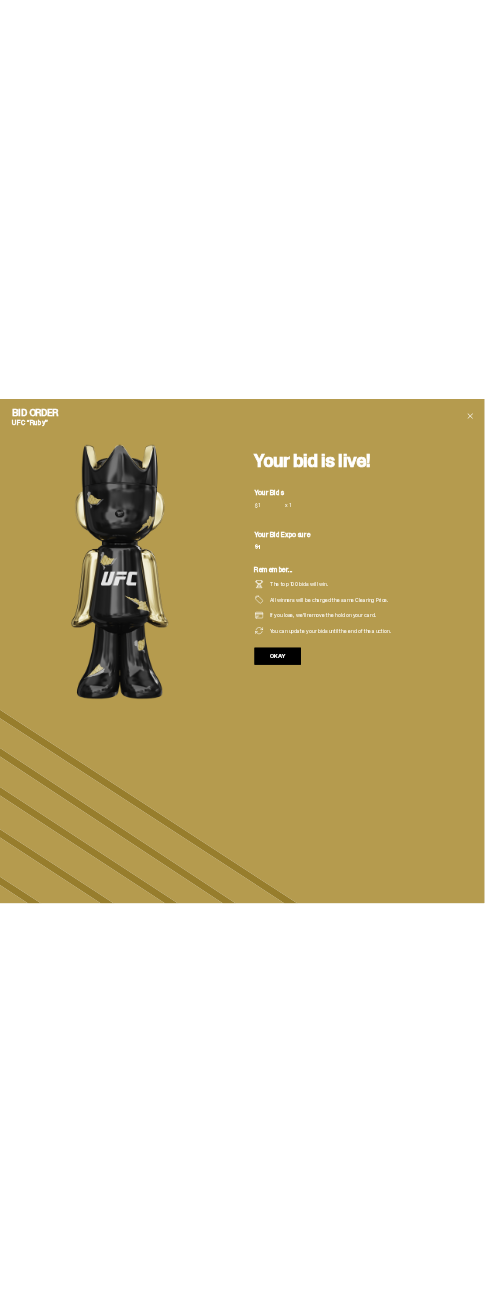 scroll, scrollTop: 0, scrollLeft: 0, axis: both 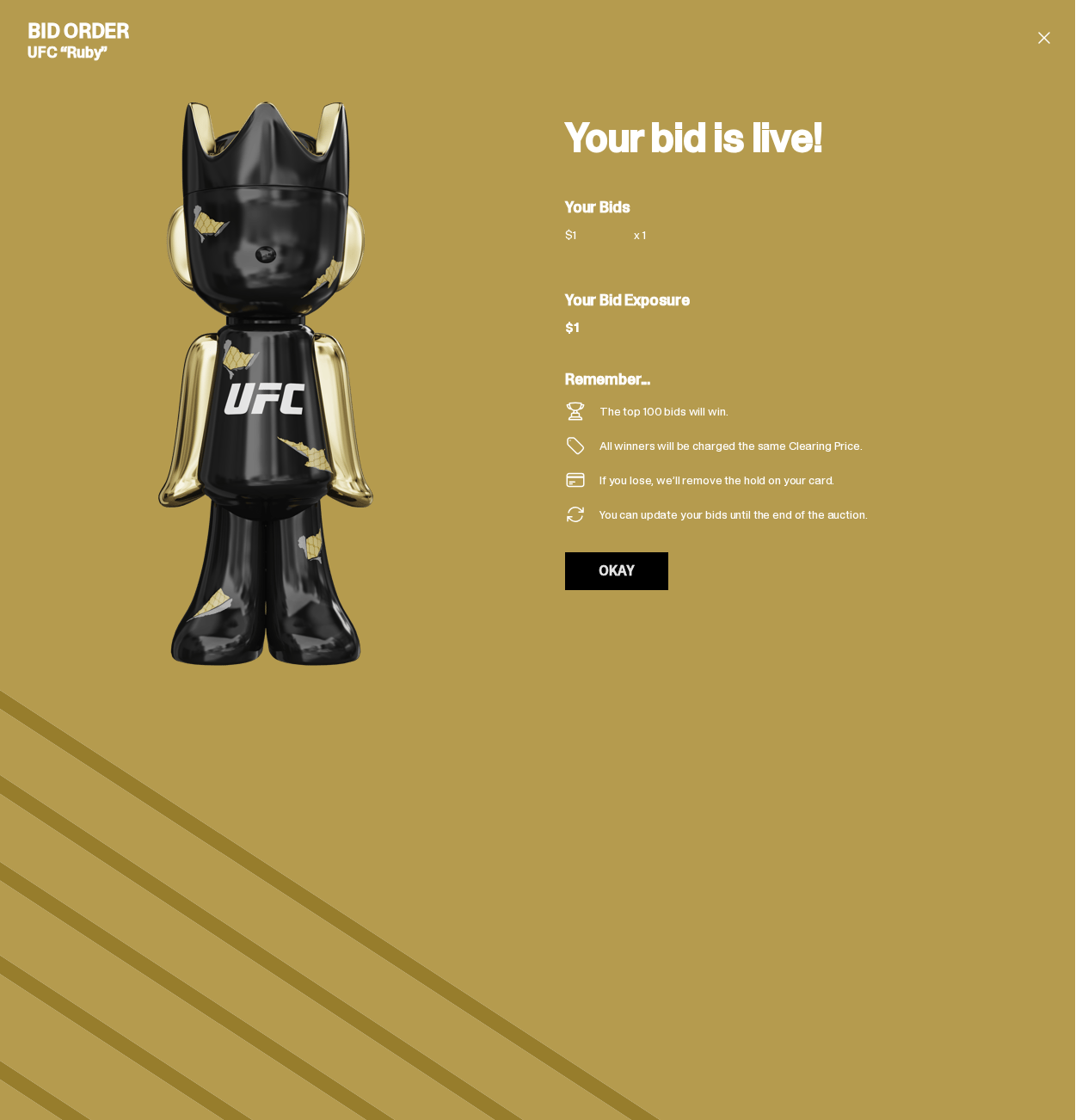 click on "OKAY" at bounding box center (617, 571) 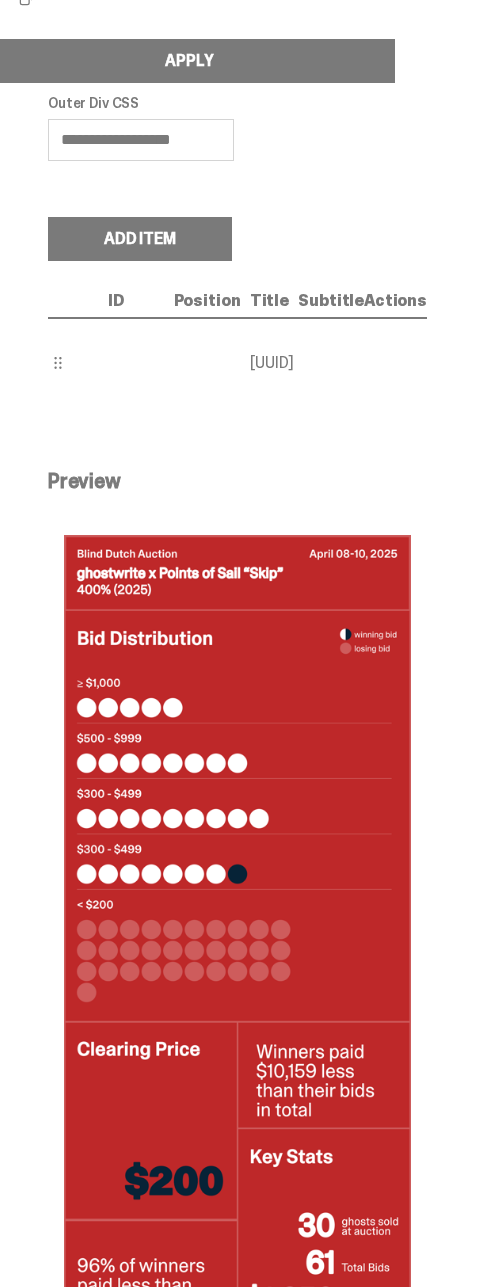 scroll, scrollTop: 143, scrollLeft: 0, axis: vertical 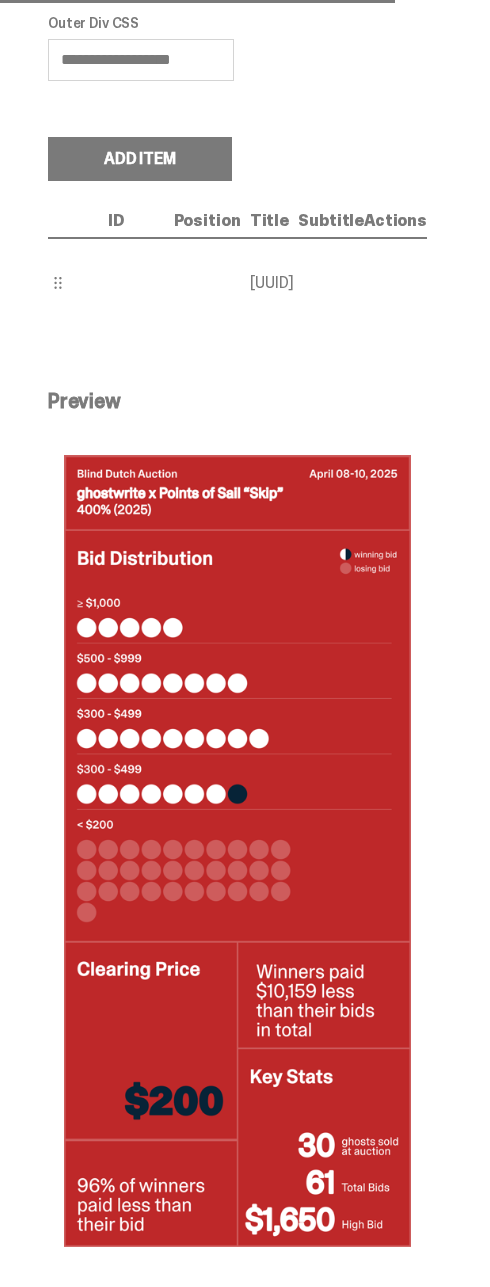 click on "Preview" at bounding box center (237, 823) 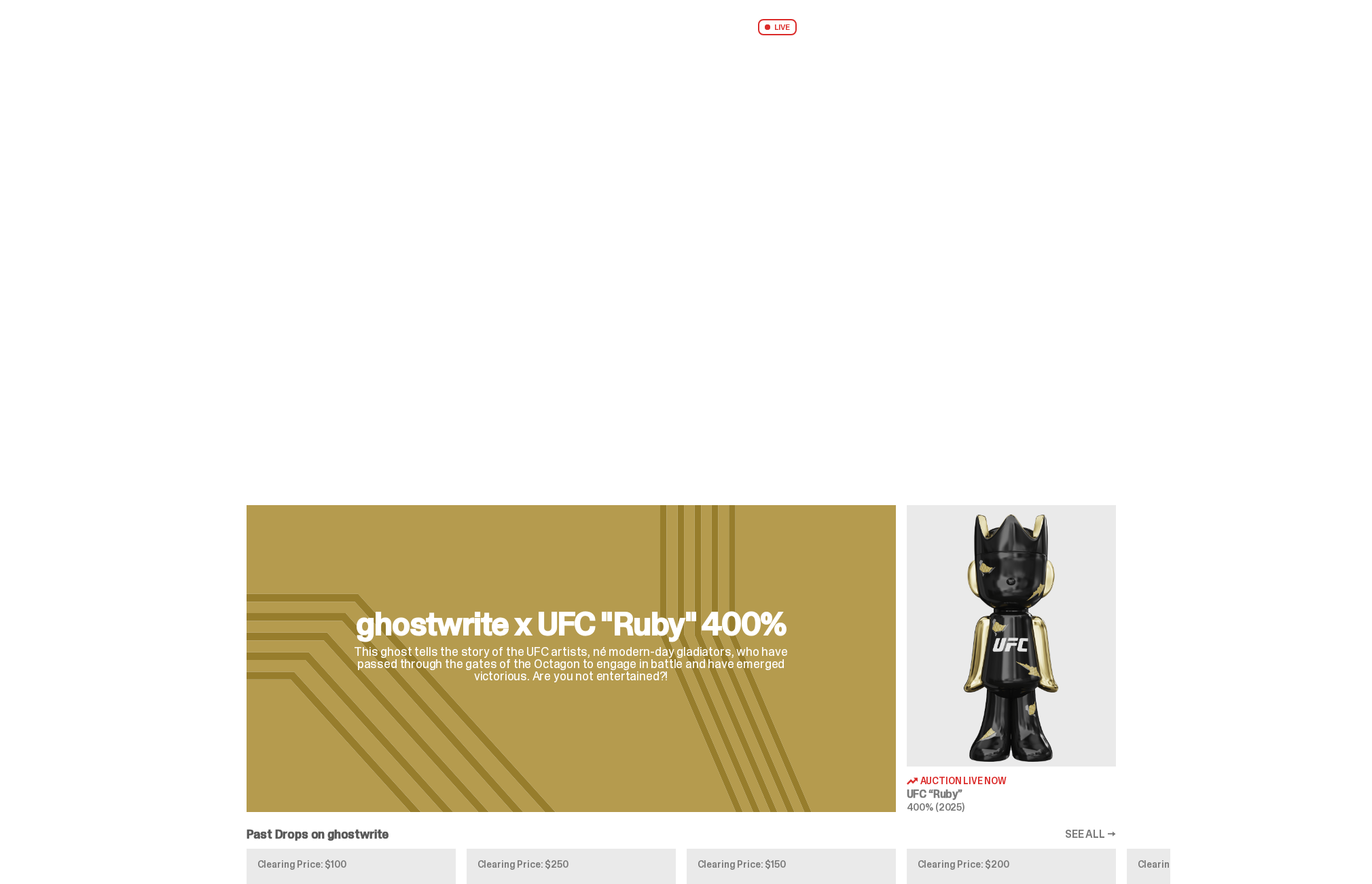 scroll, scrollTop: 0, scrollLeft: 0, axis: both 